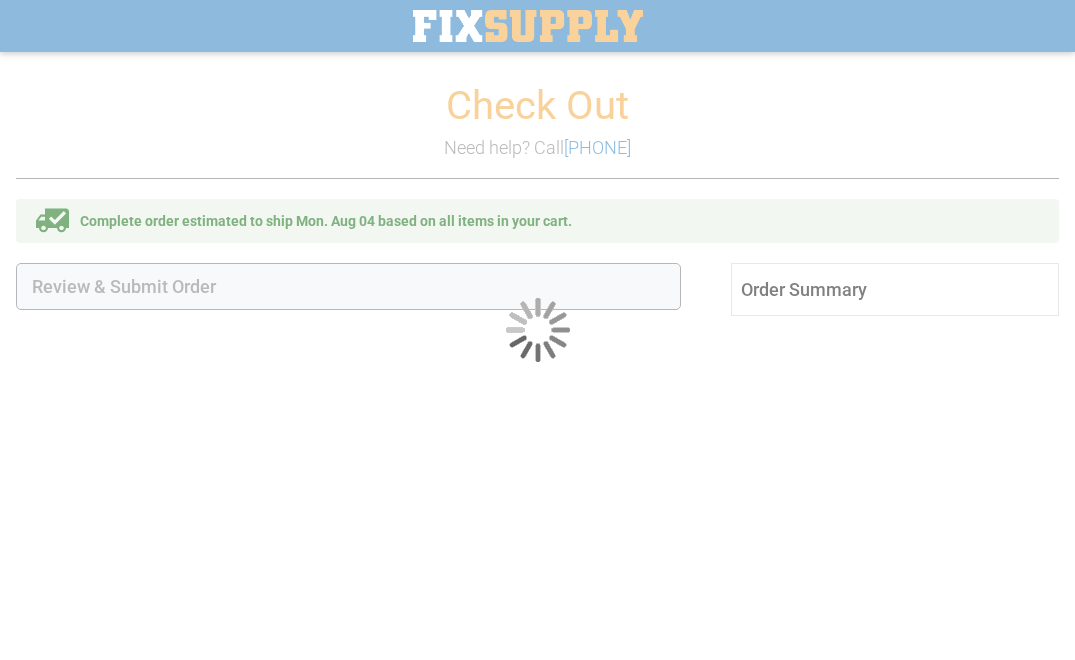 scroll, scrollTop: 0, scrollLeft: 0, axis: both 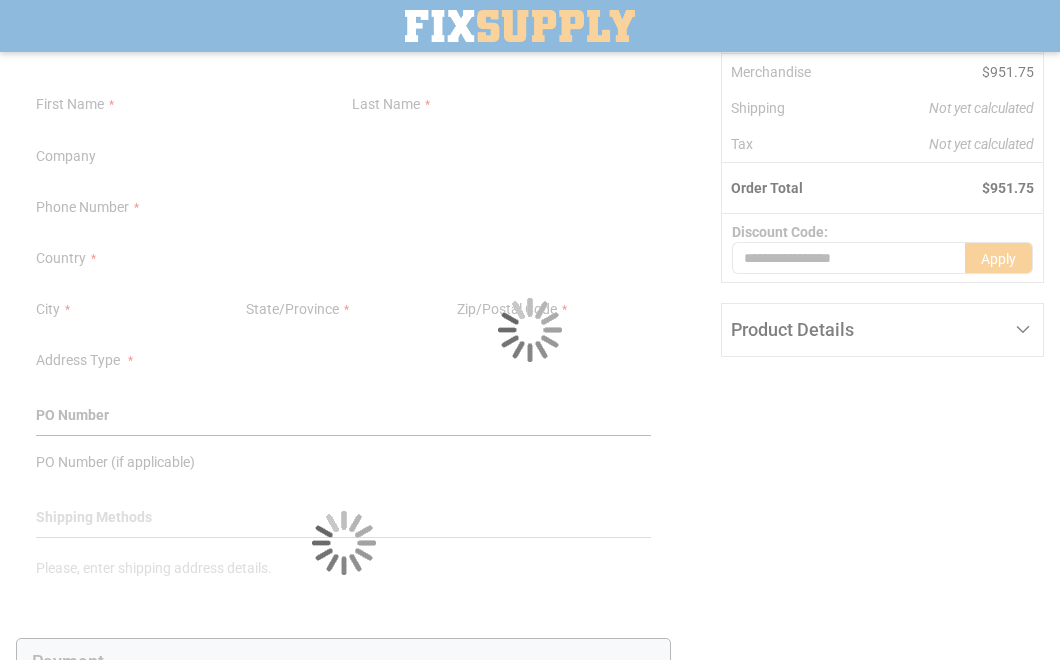 select on "**" 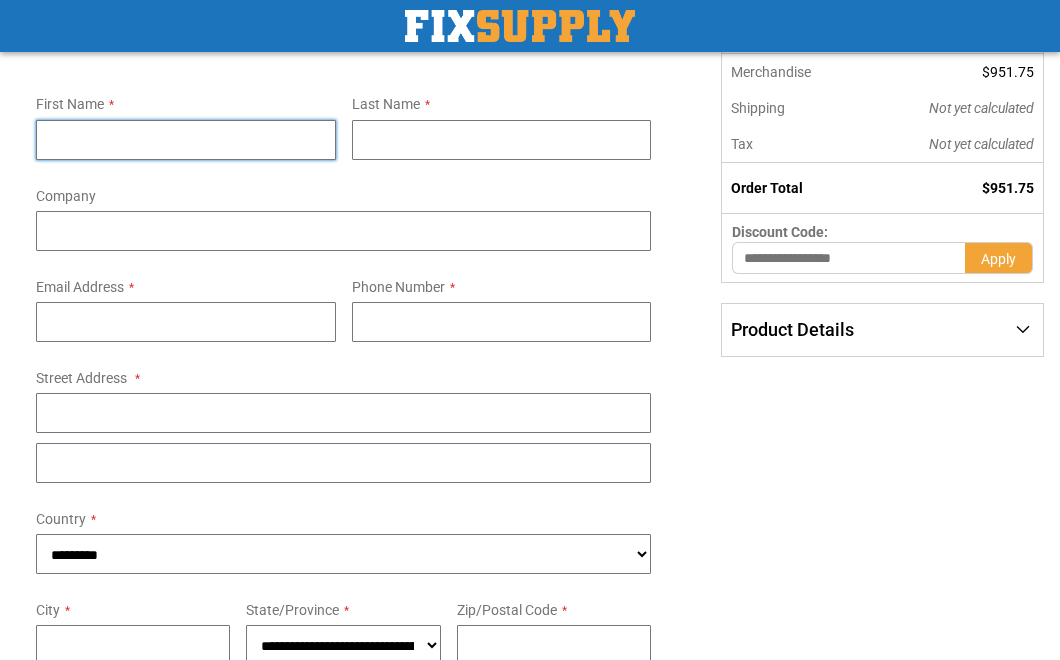 click on "First Name" at bounding box center [186, 140] 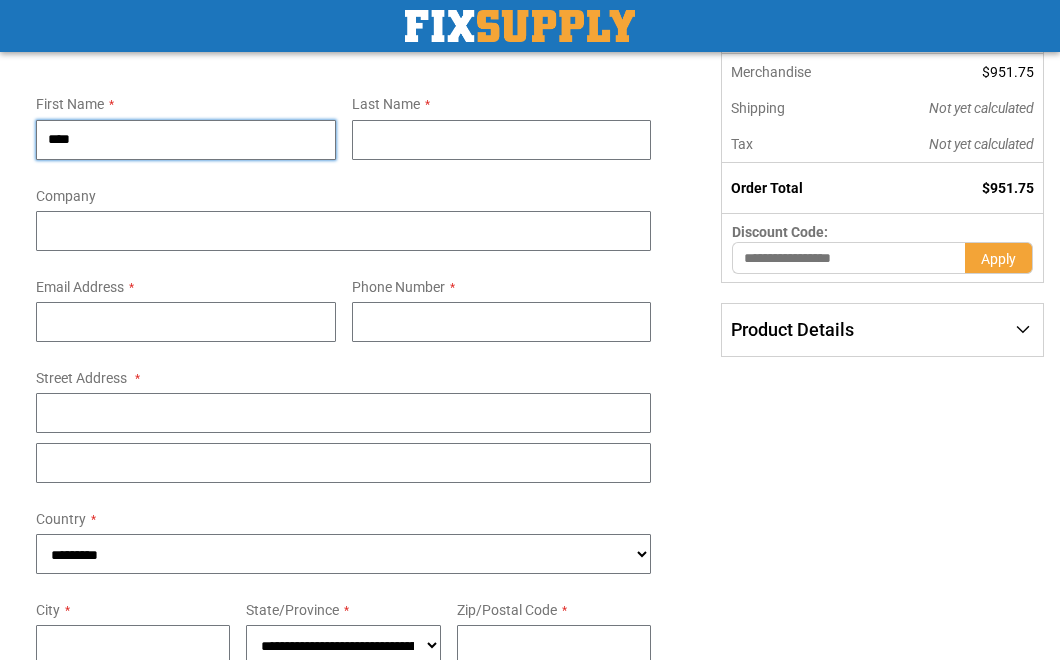 type on "****" 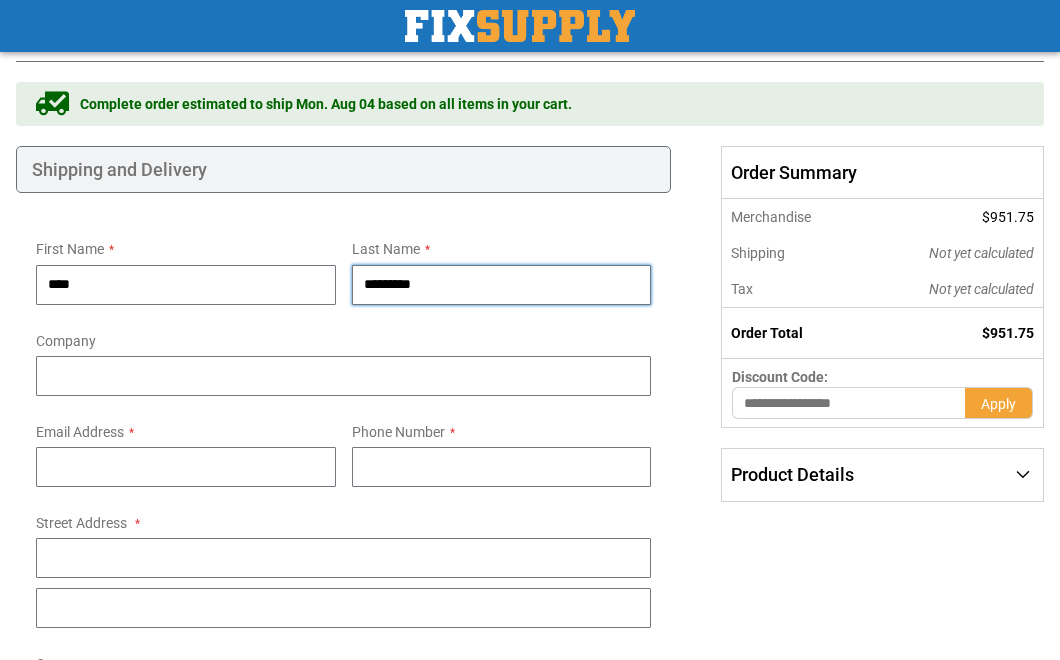 scroll, scrollTop: 93, scrollLeft: 0, axis: vertical 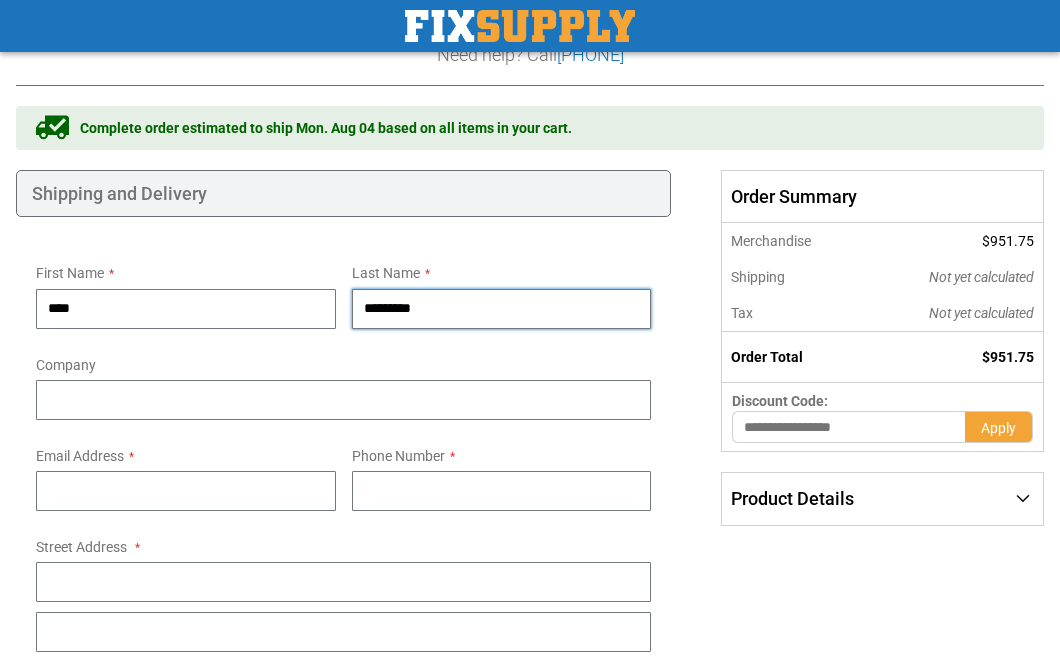 type on "*********" 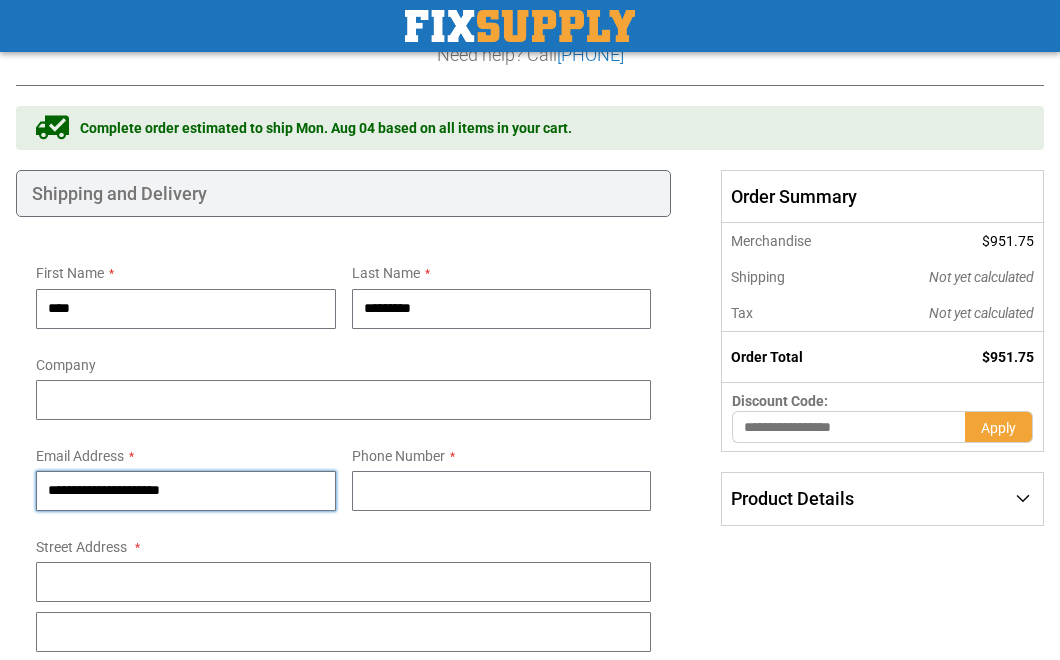 type on "**********" 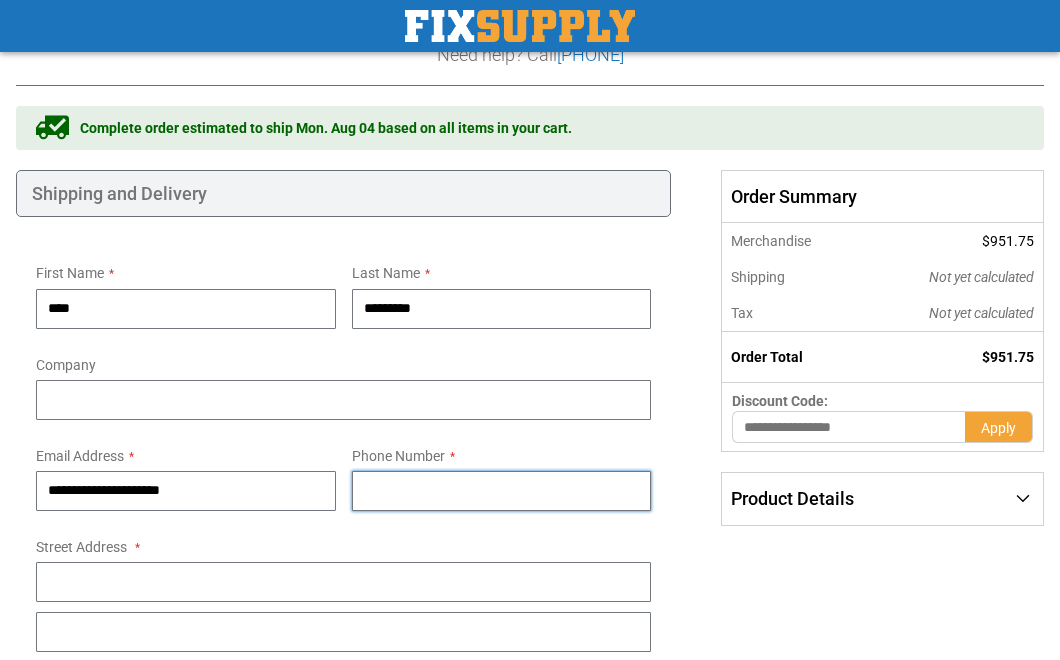 click on "Phone Number" at bounding box center [502, 491] 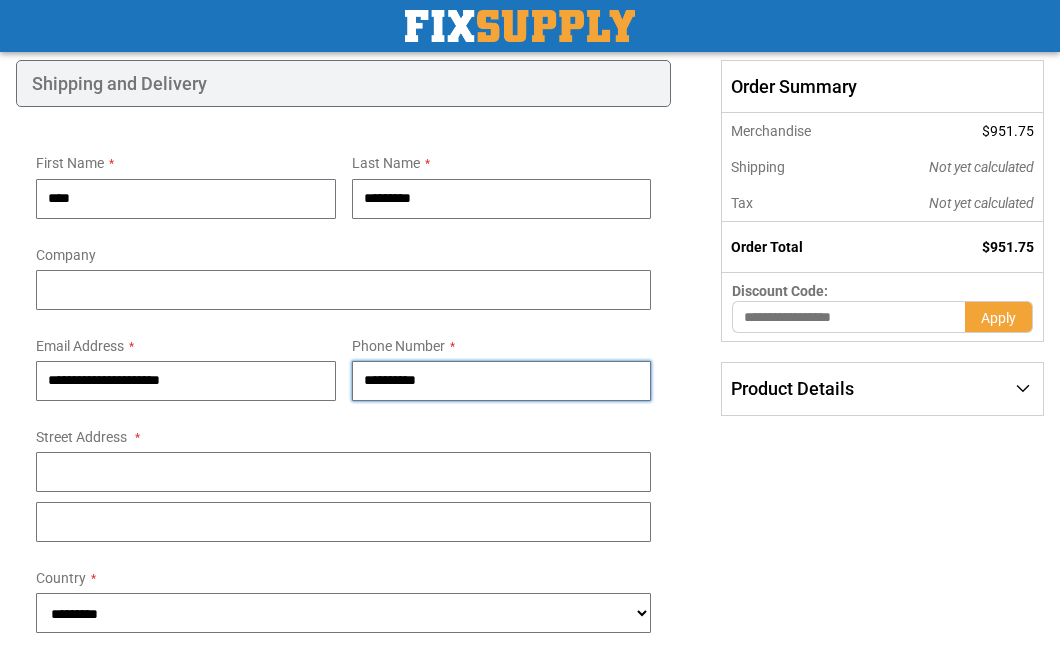scroll, scrollTop: 210, scrollLeft: 0, axis: vertical 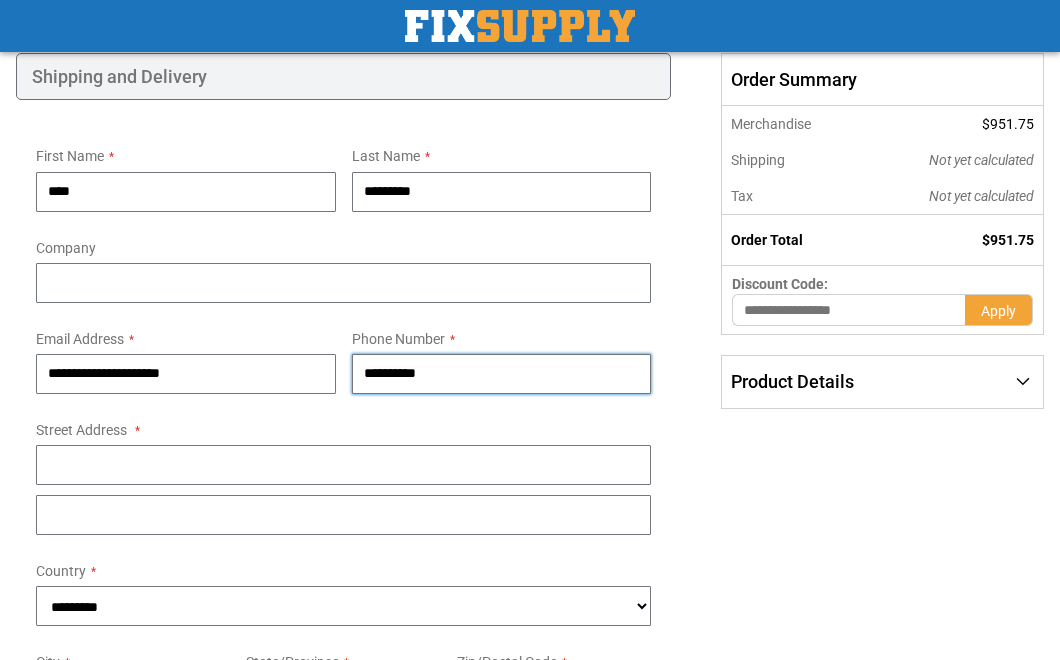 type on "**********" 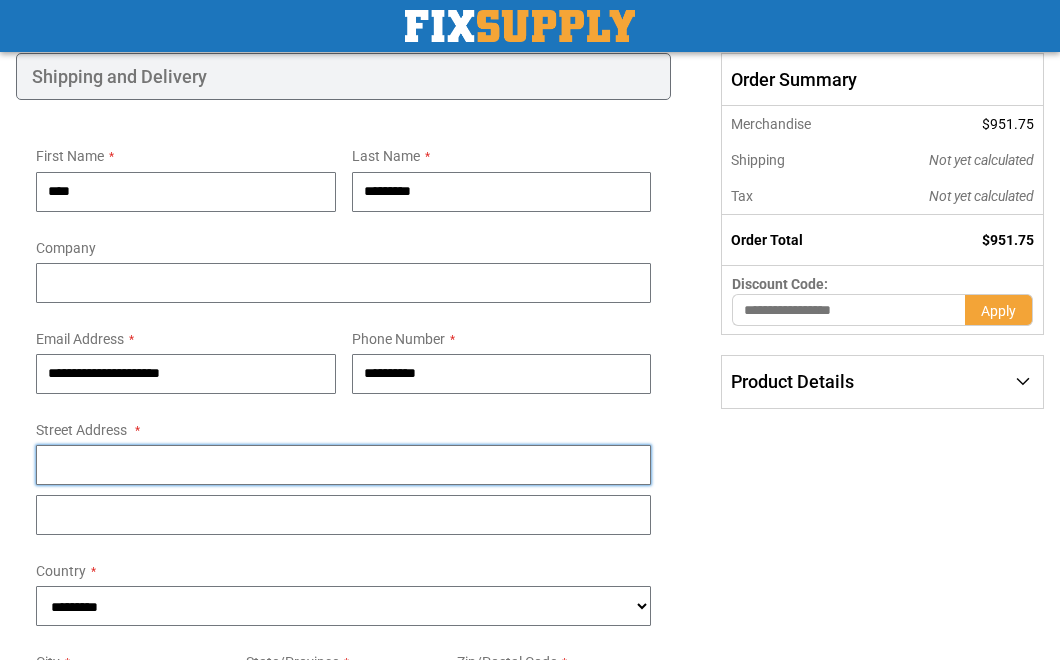 click on "Street Address: Line 1" at bounding box center (343, 465) 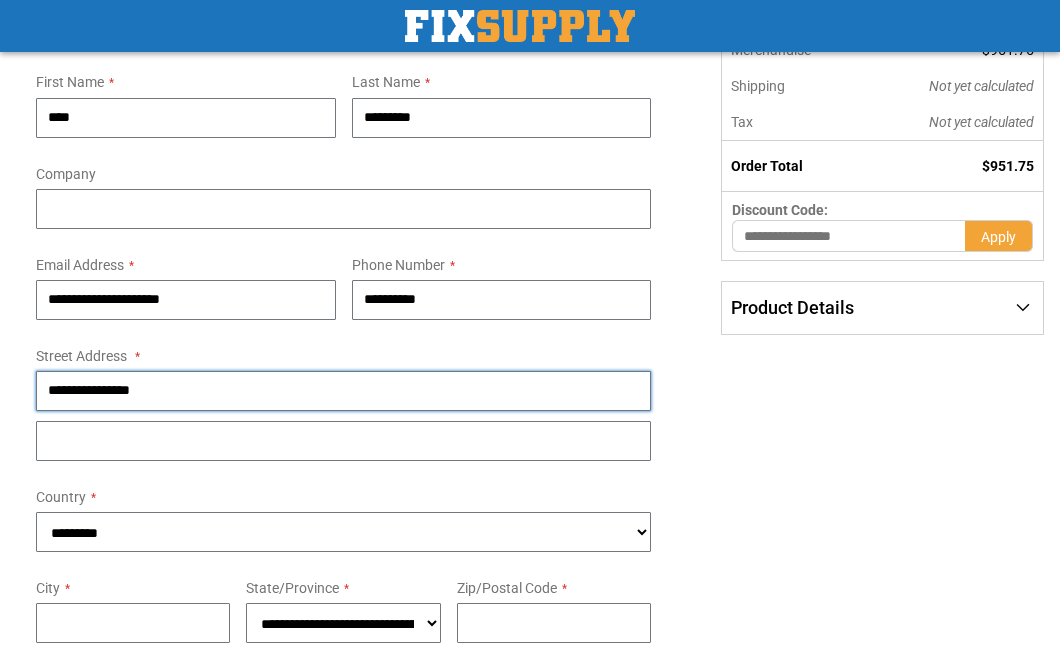 scroll, scrollTop: 309, scrollLeft: 0, axis: vertical 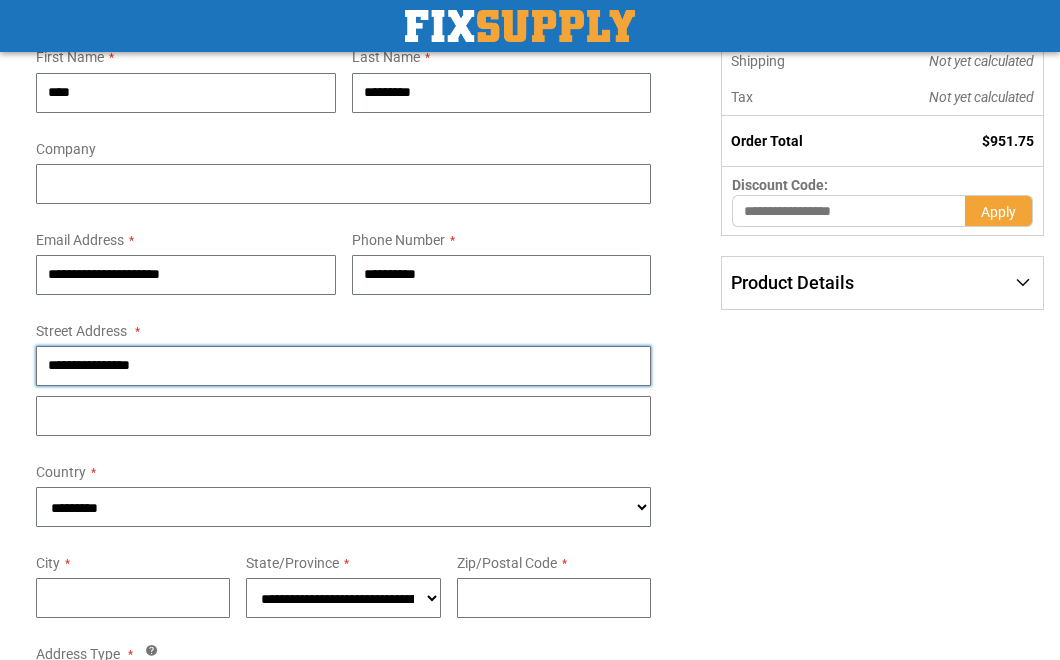 type on "**********" 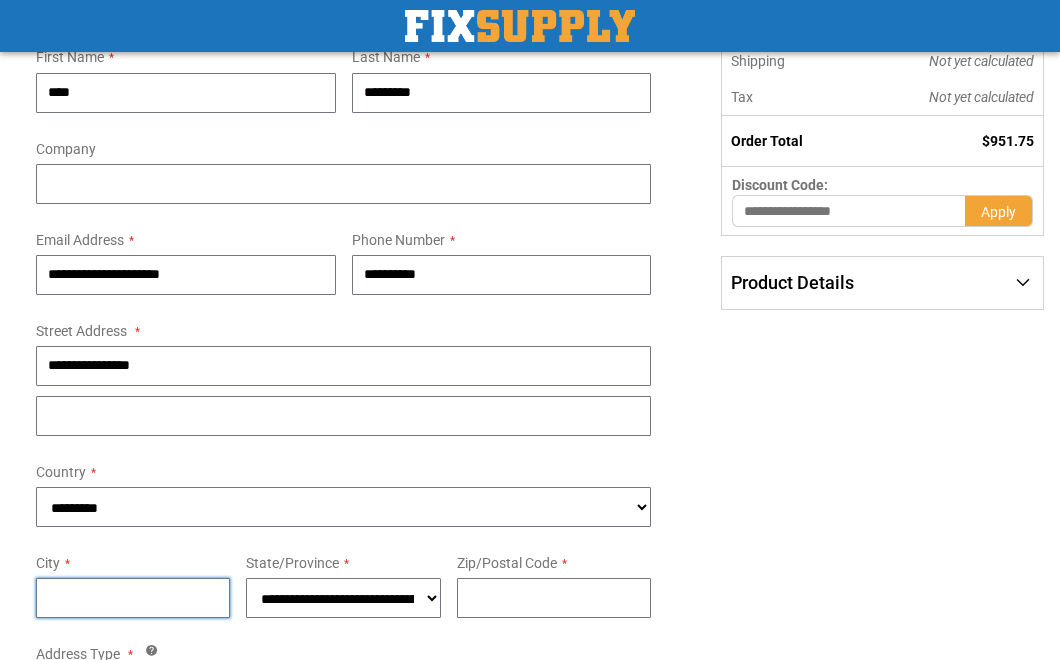 click on "City" at bounding box center [133, 598] 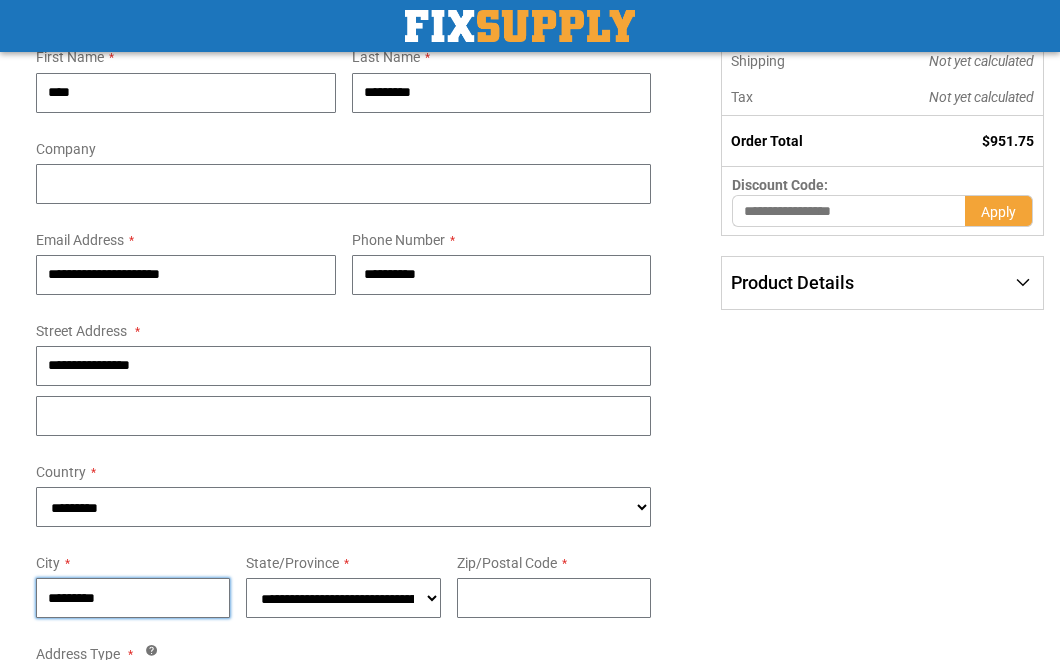 type on "*********" 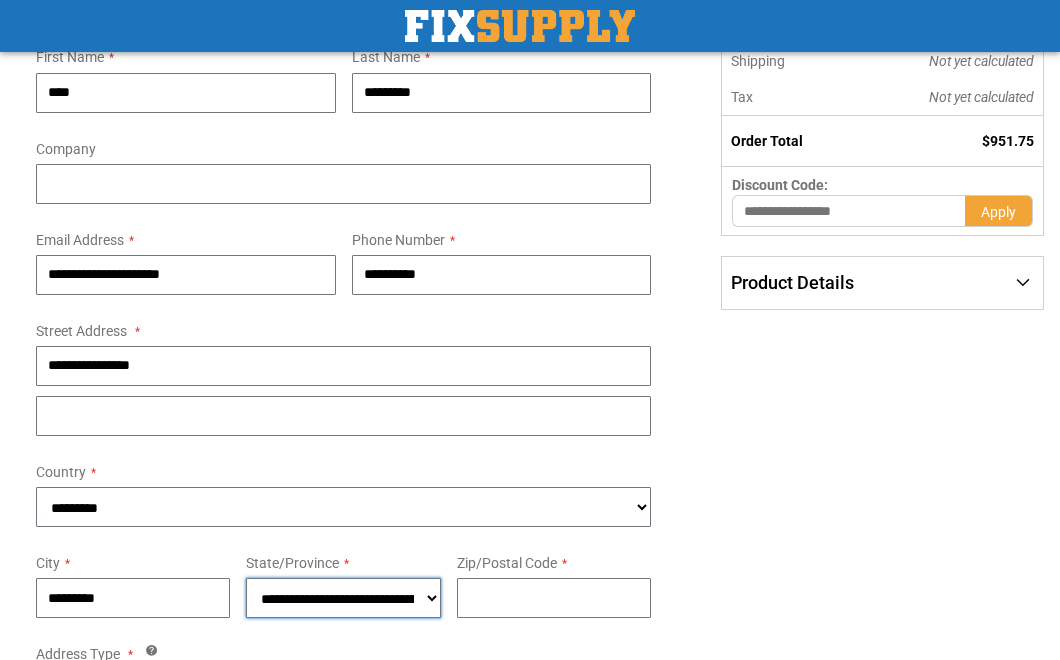 select on "***" 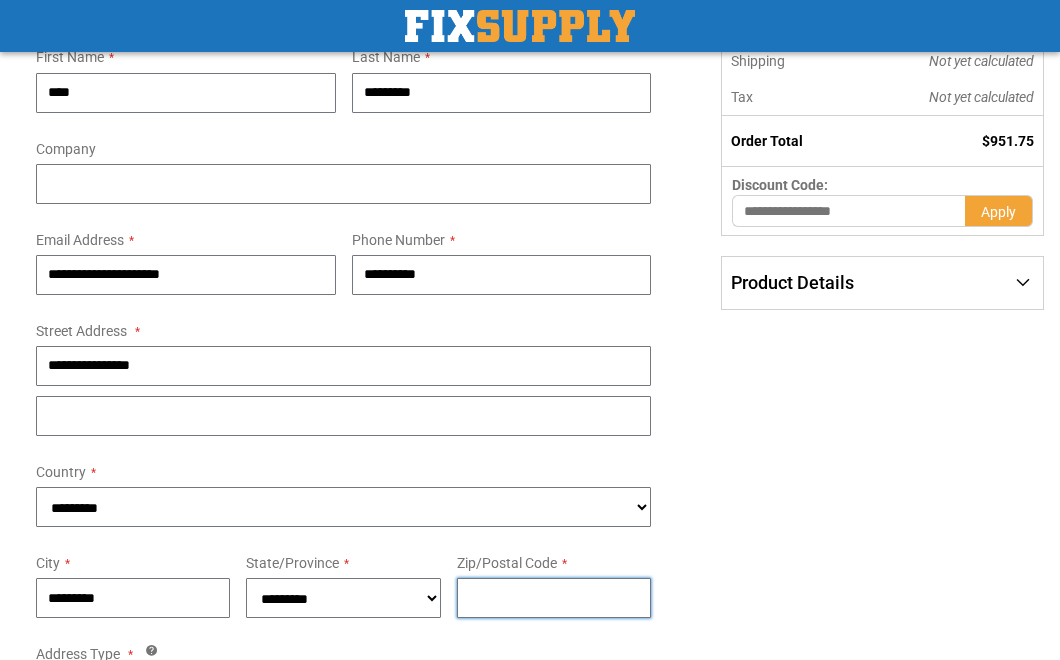 click on "Zip/Postal Code" at bounding box center (554, 598) 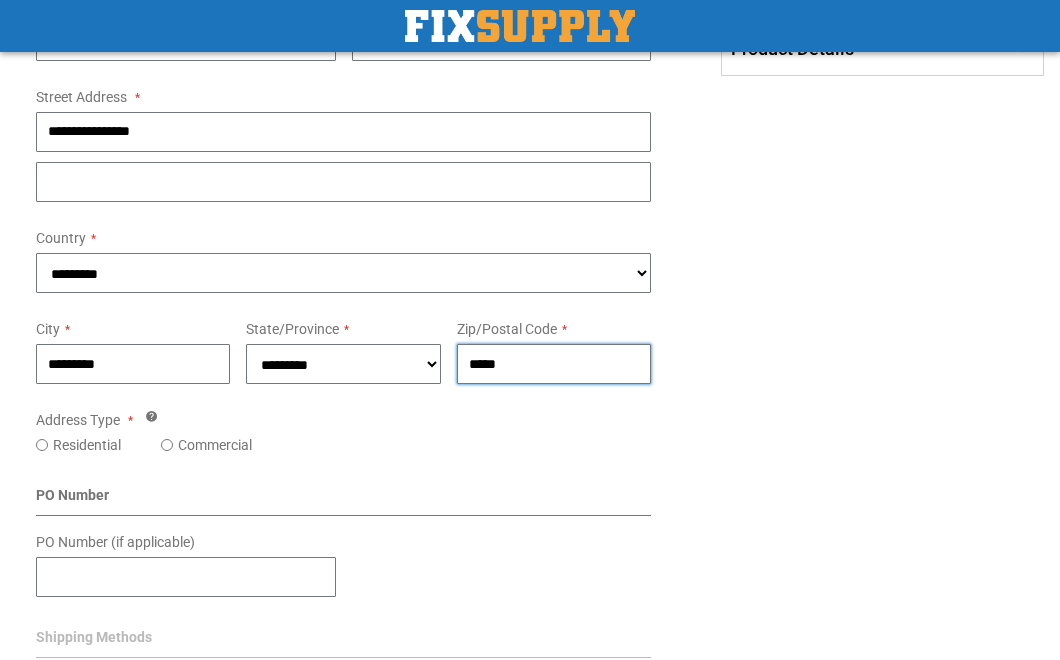 scroll, scrollTop: 625, scrollLeft: 0, axis: vertical 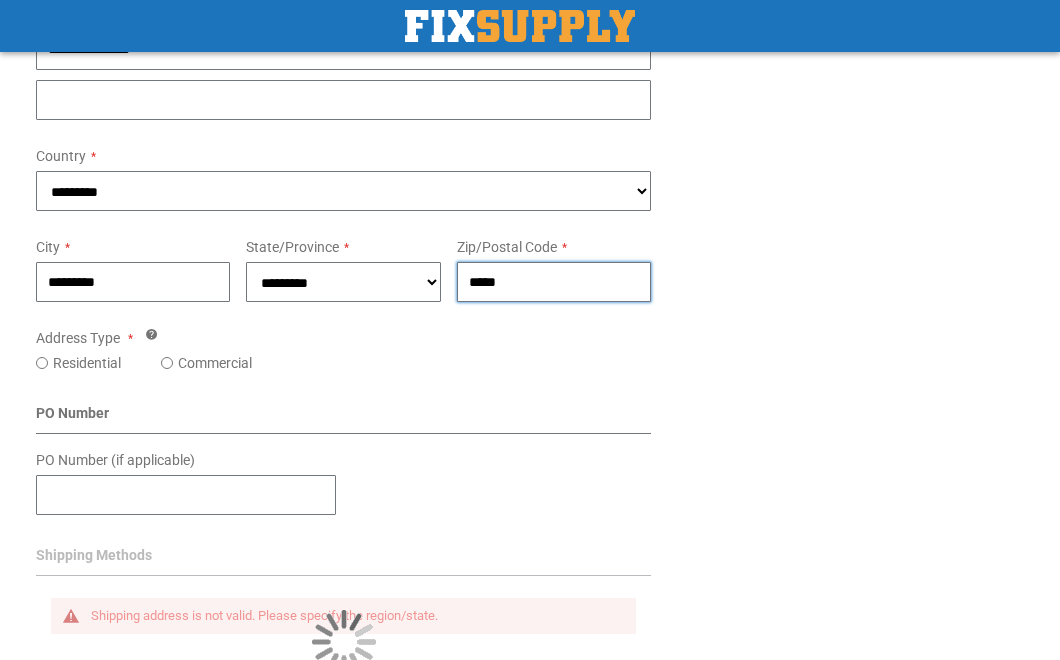 type on "*****" 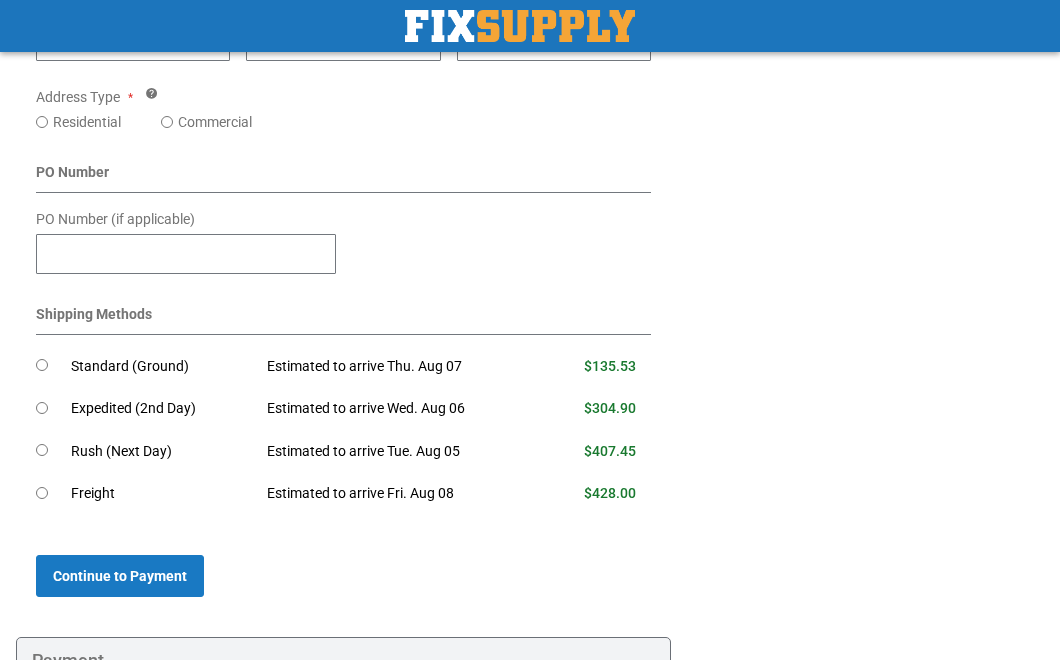 scroll, scrollTop: 933, scrollLeft: 0, axis: vertical 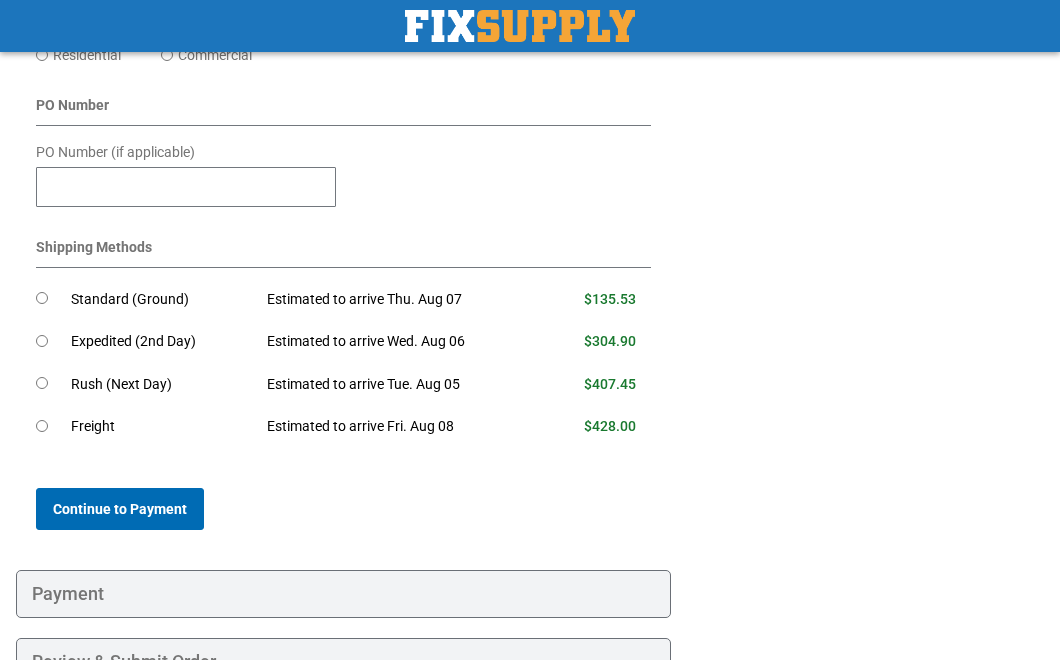 click on "Continue to Payment" at bounding box center (120, 509) 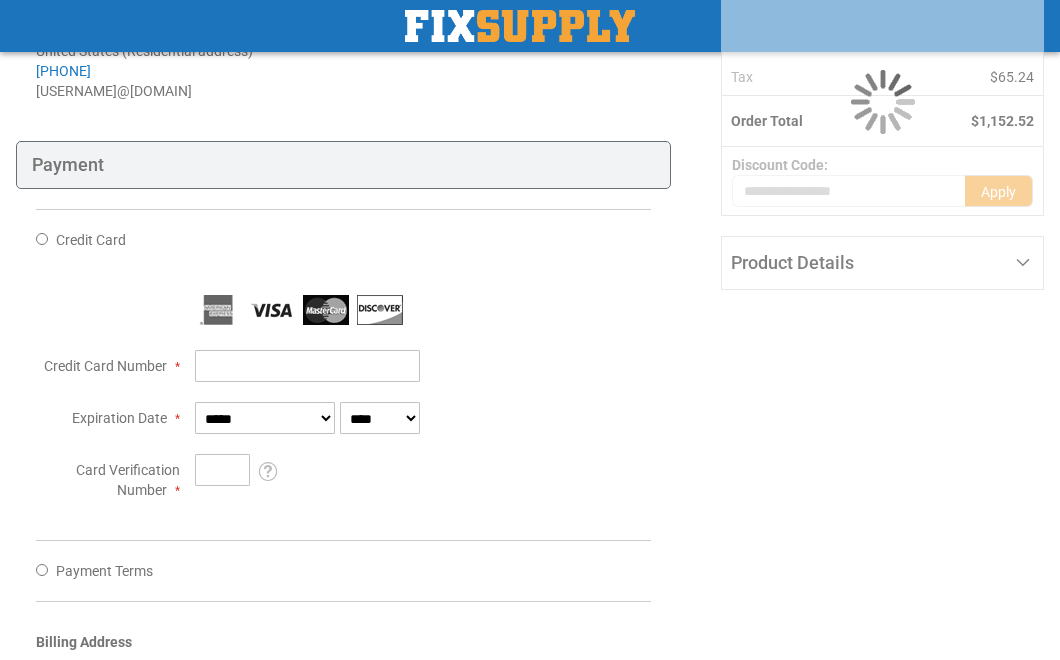 scroll, scrollTop: 359, scrollLeft: 0, axis: vertical 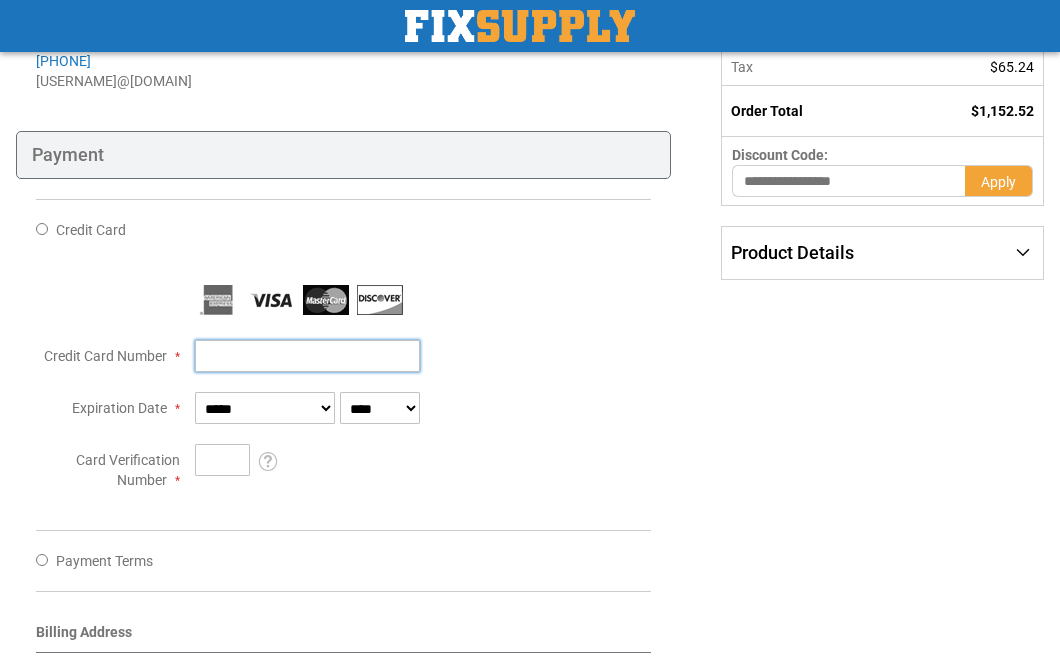 click on "Credit Card Number" at bounding box center [307, 356] 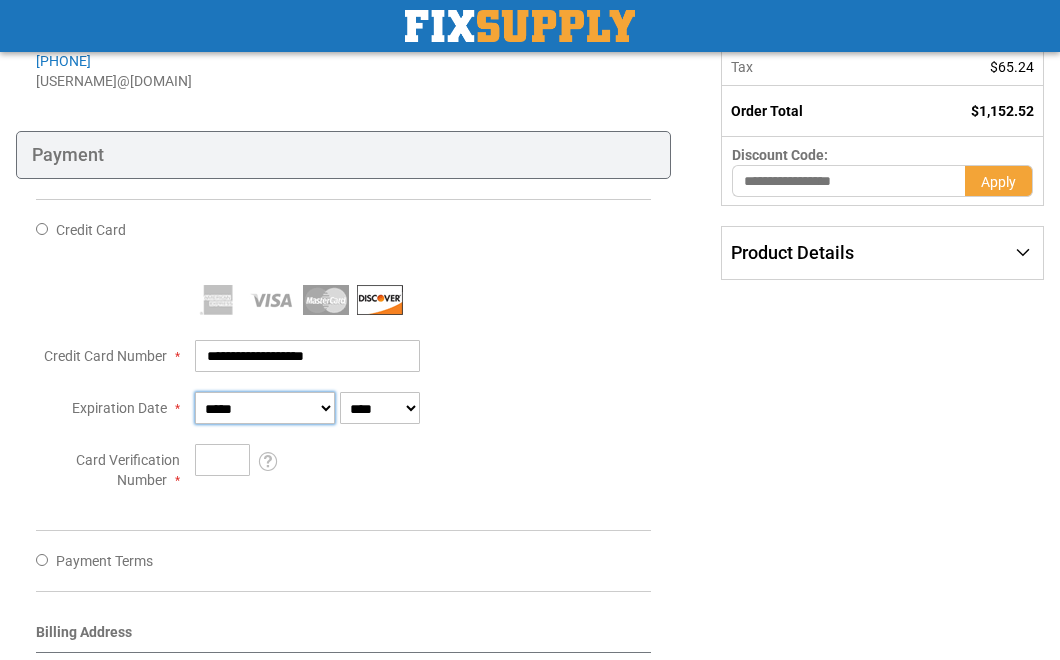 type on "**********" 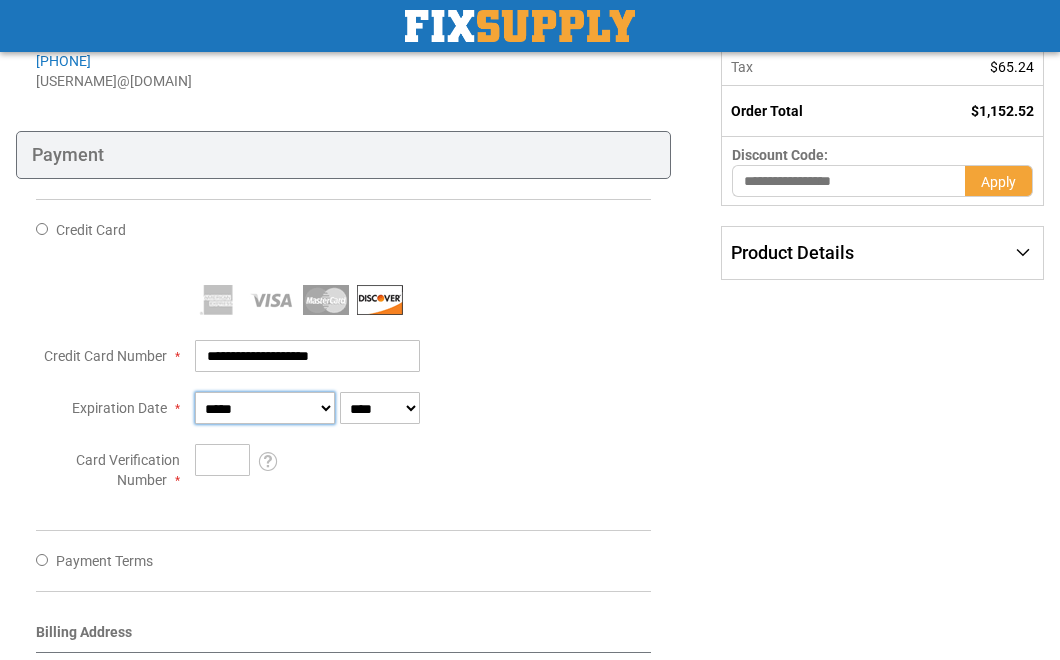 select on "**" 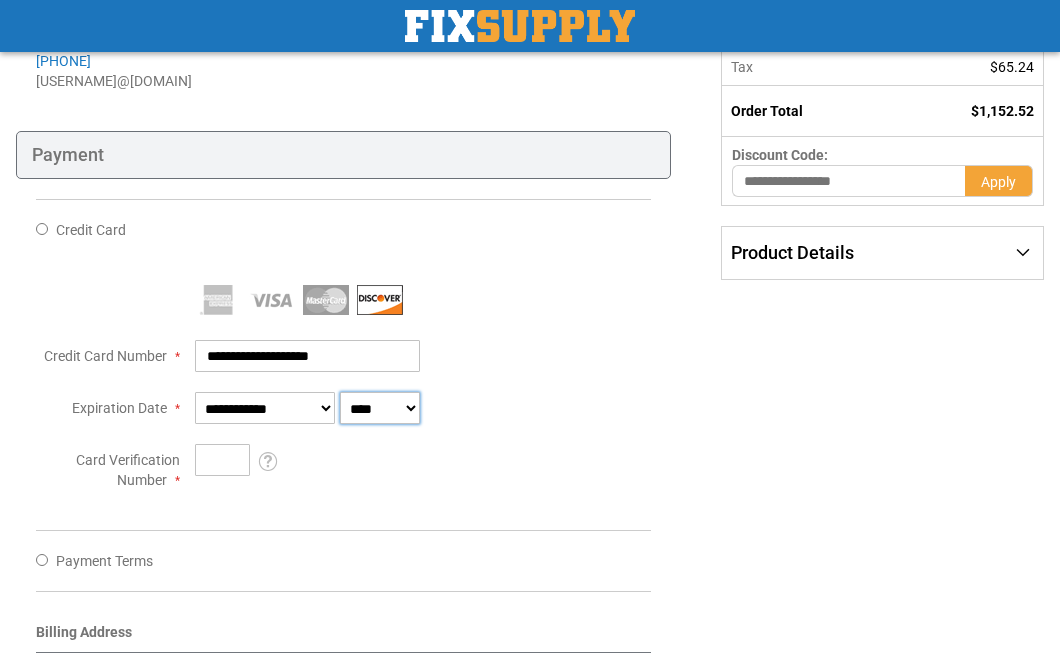 select on "****" 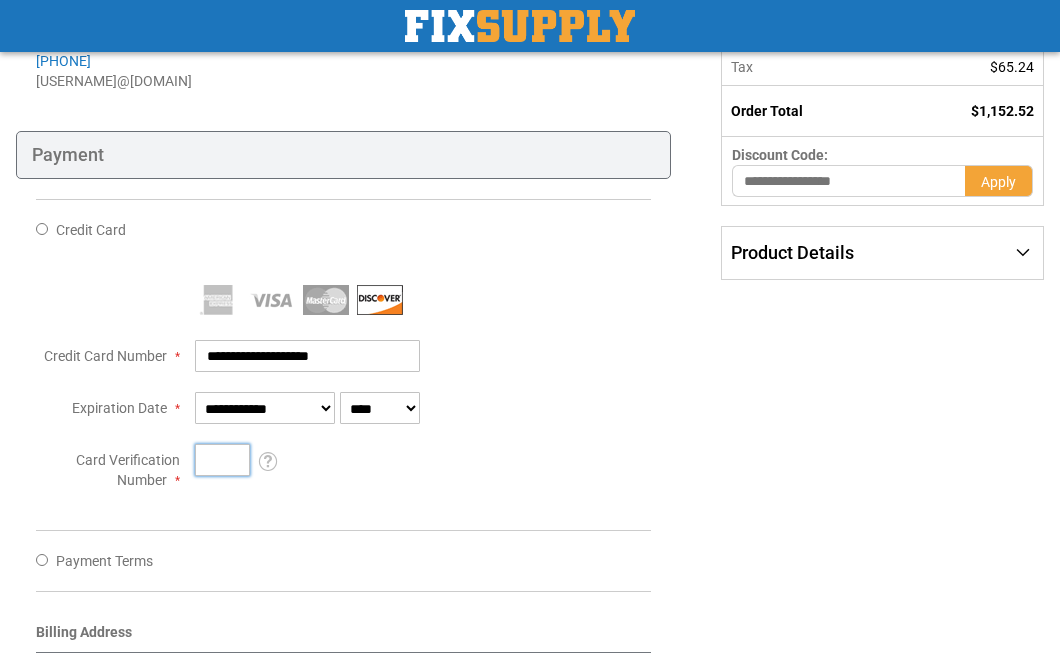 click on "Card Verification Number" at bounding box center (222, 460) 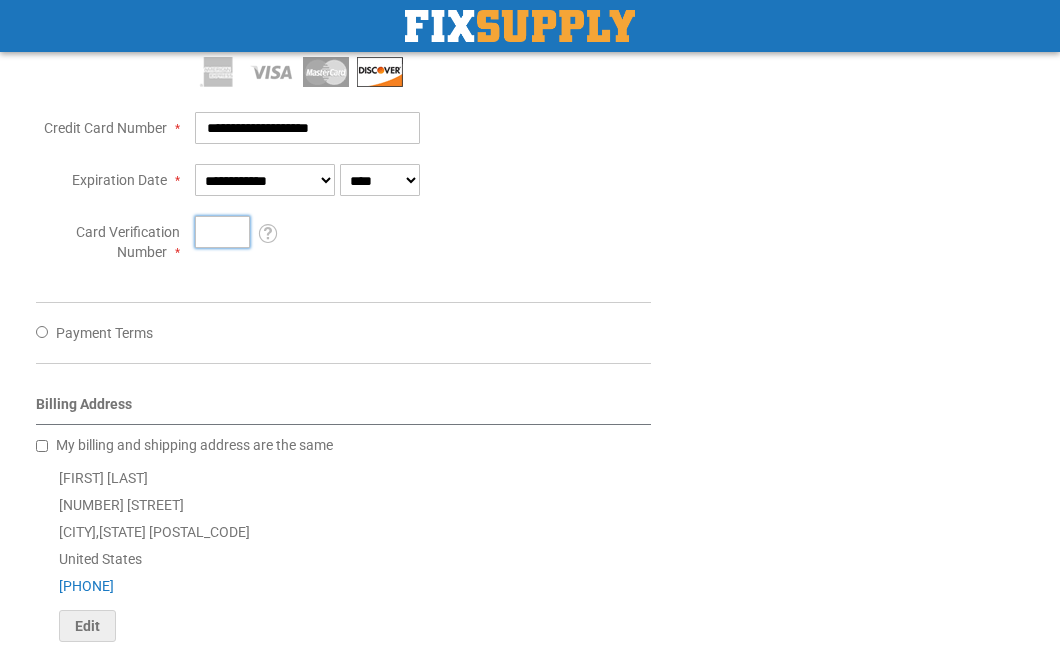 scroll, scrollTop: 601, scrollLeft: 0, axis: vertical 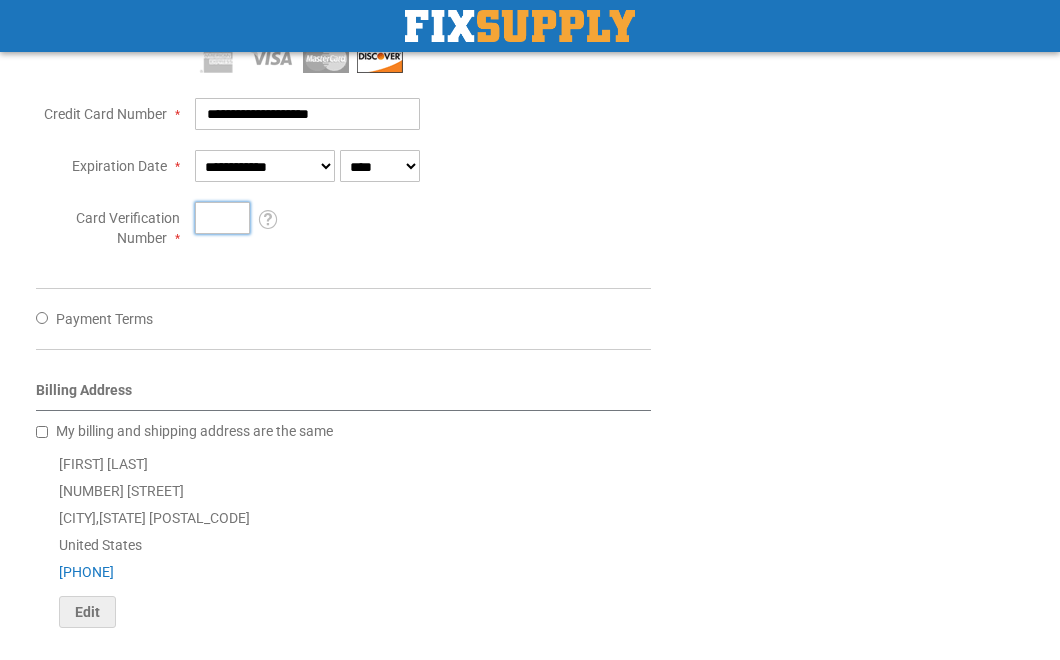 type on "***" 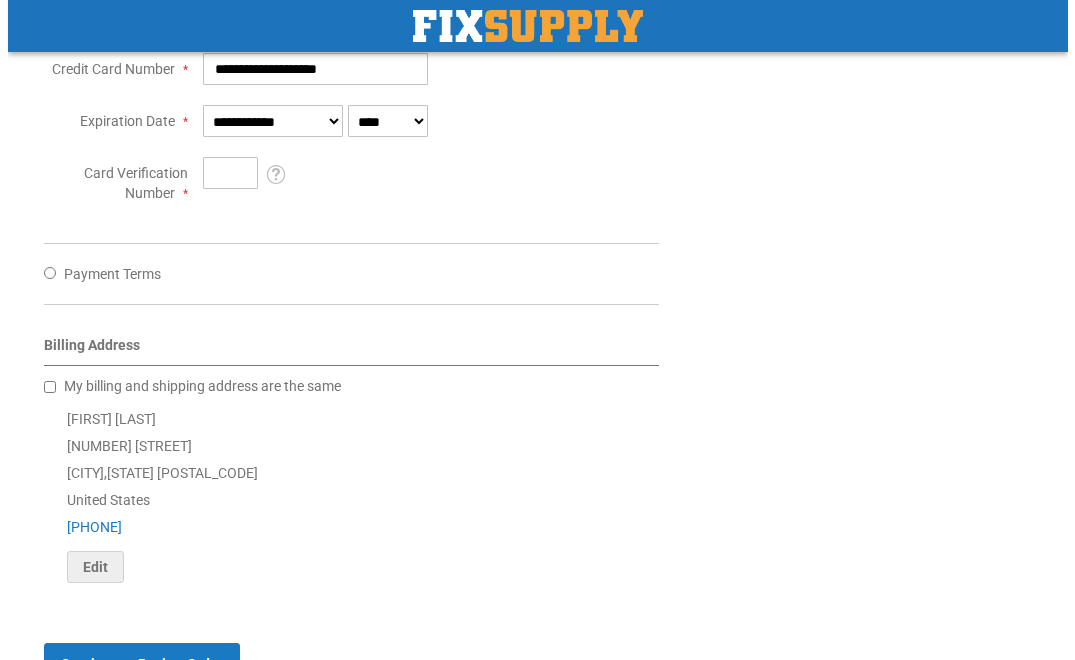 scroll, scrollTop: 740, scrollLeft: 0, axis: vertical 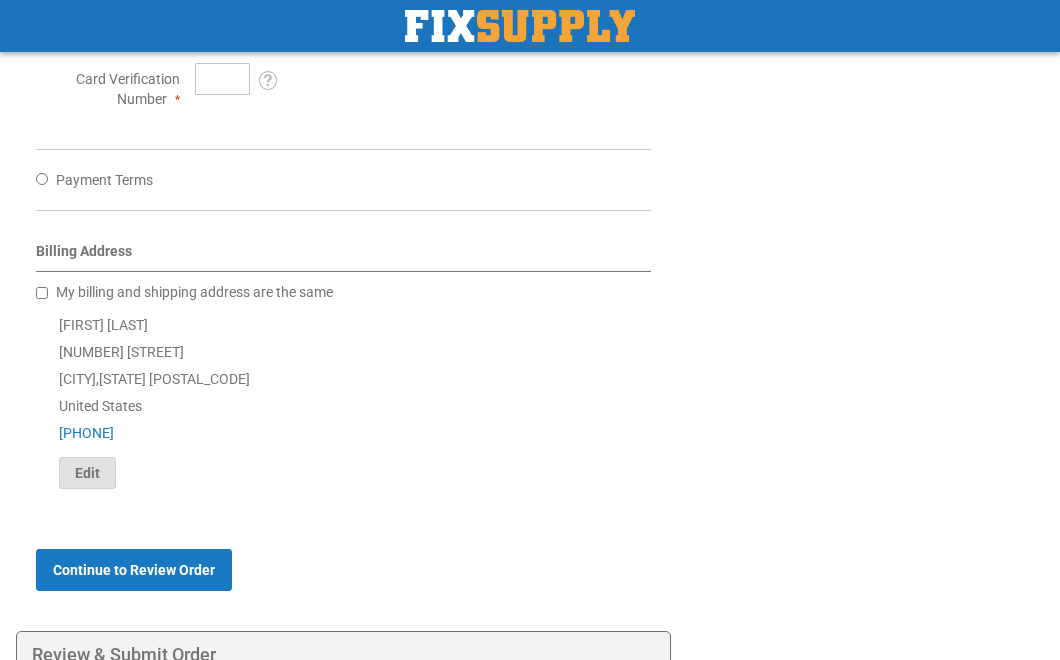 click on "Edit" at bounding box center [87, 473] 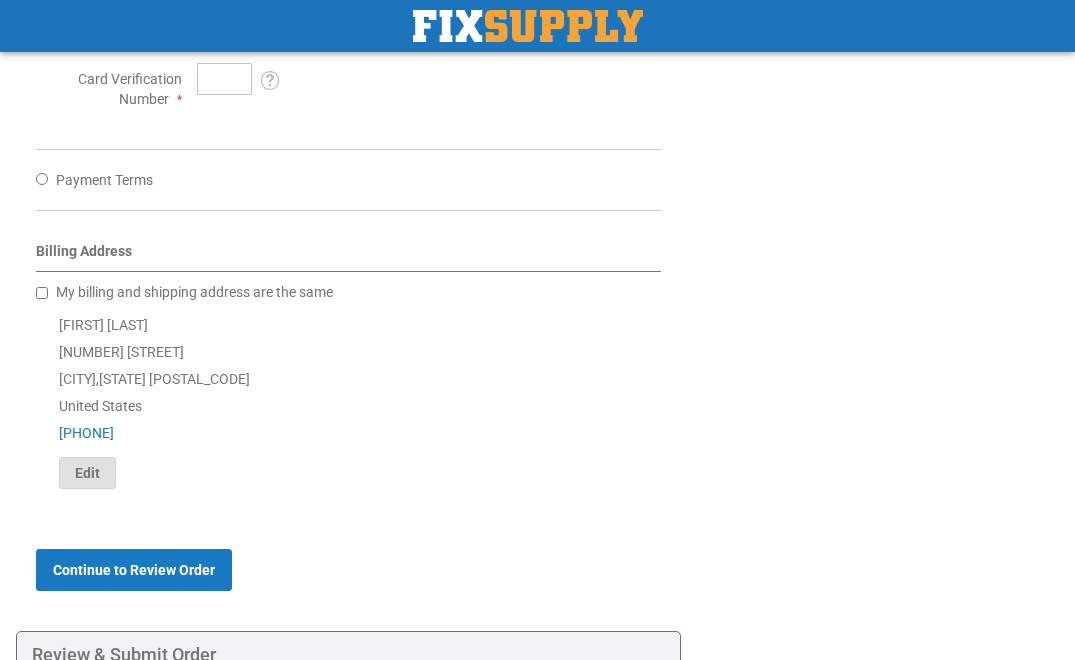 select on "**" 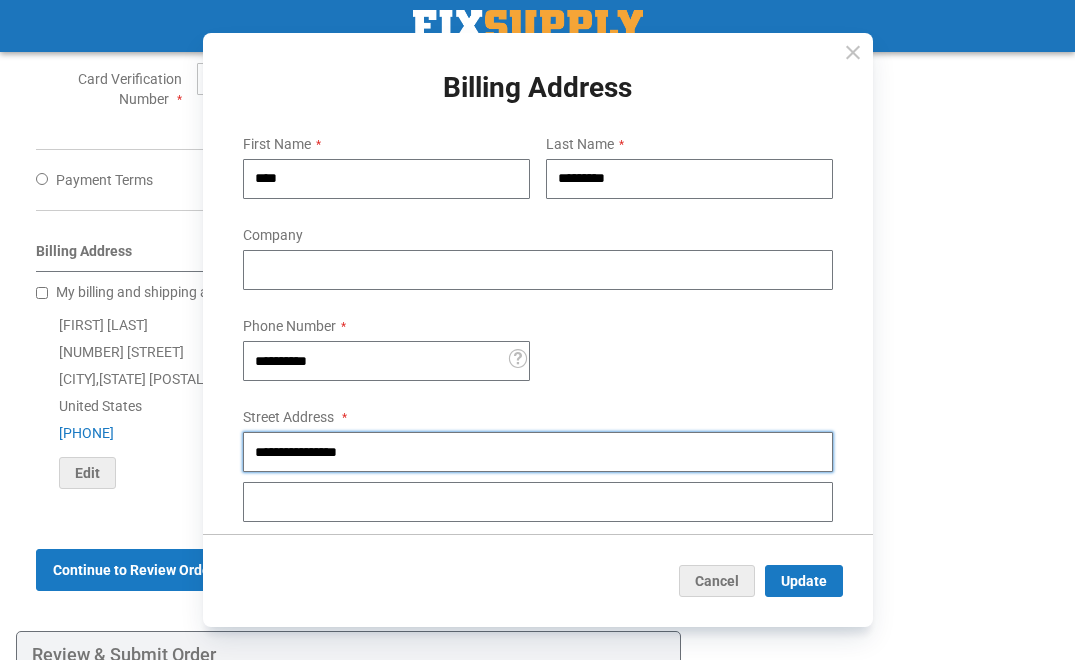 click on "**********" at bounding box center (538, 452) 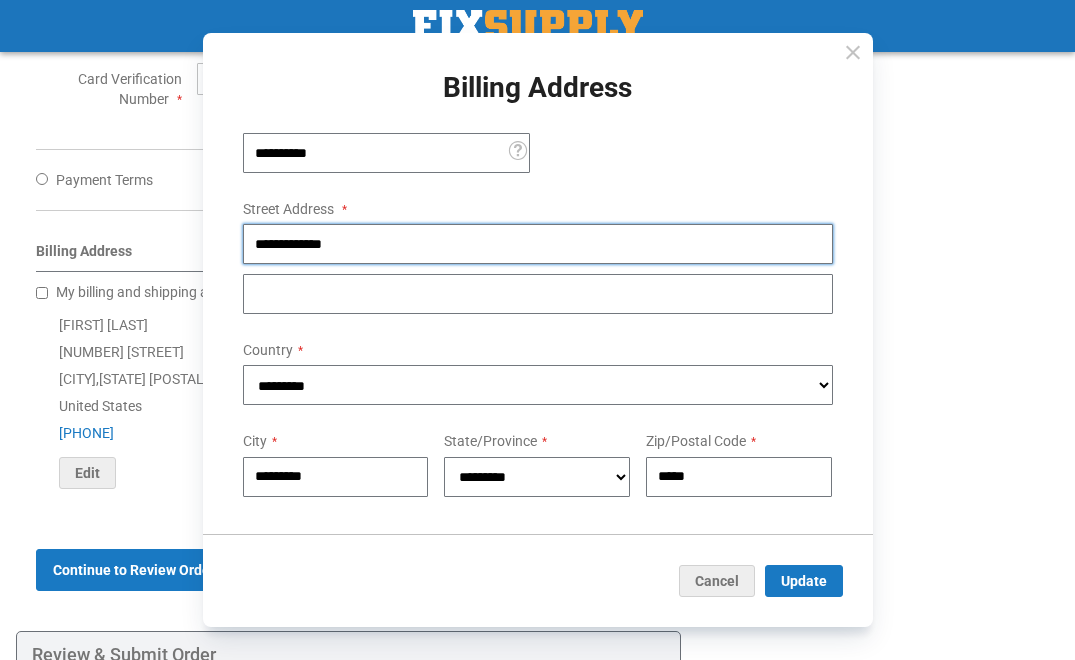 scroll, scrollTop: 216, scrollLeft: 0, axis: vertical 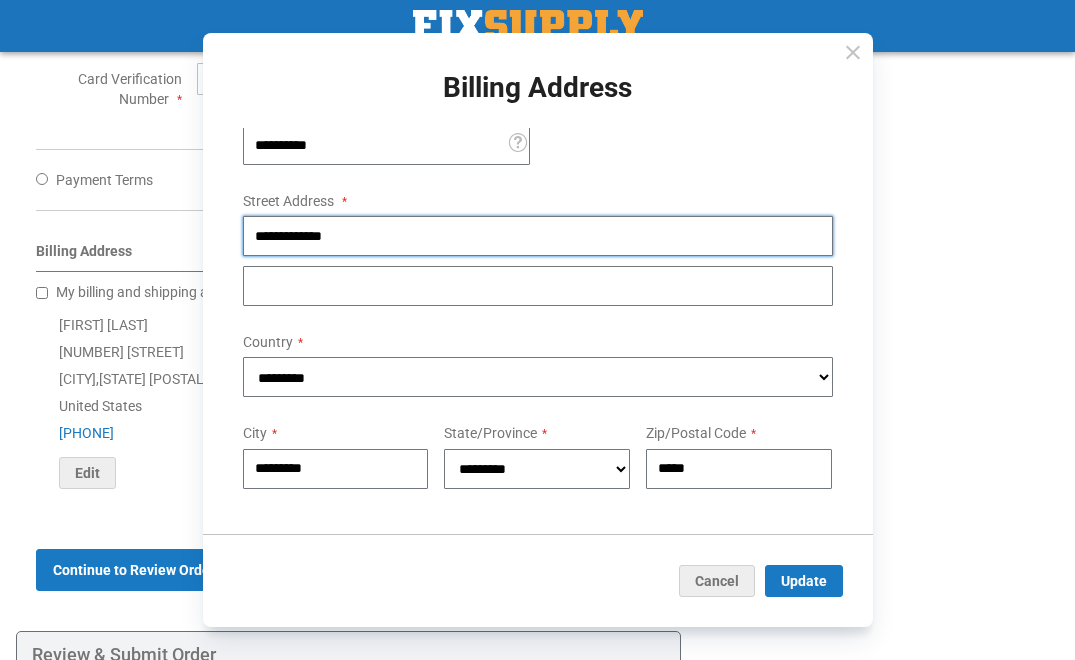 type on "**********" 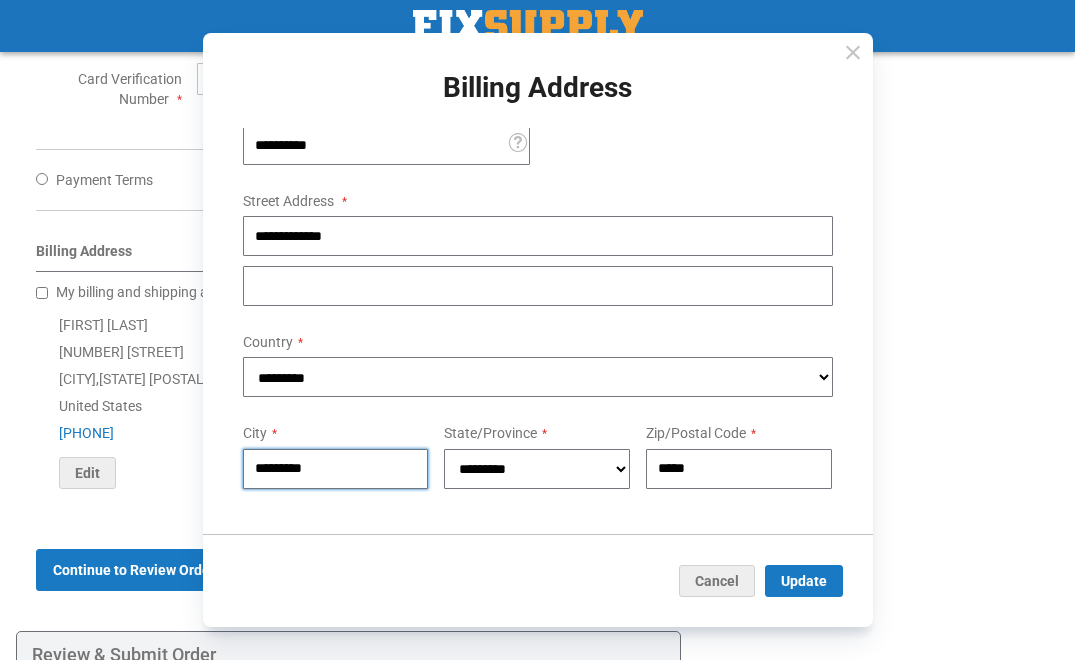 click on "*********" at bounding box center [336, 469] 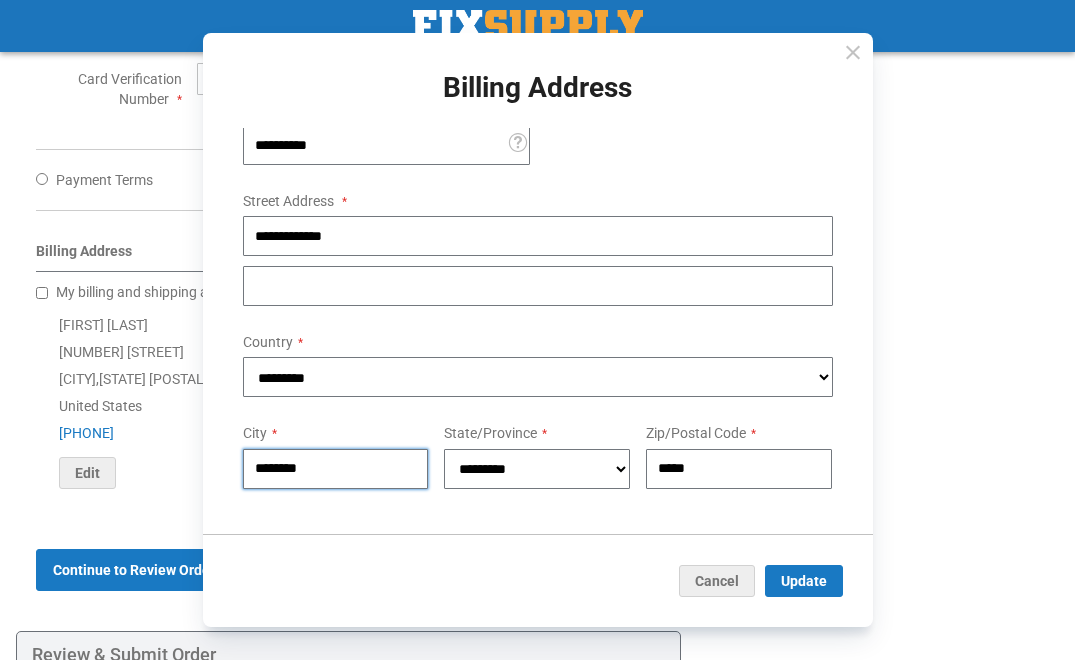 type on "********" 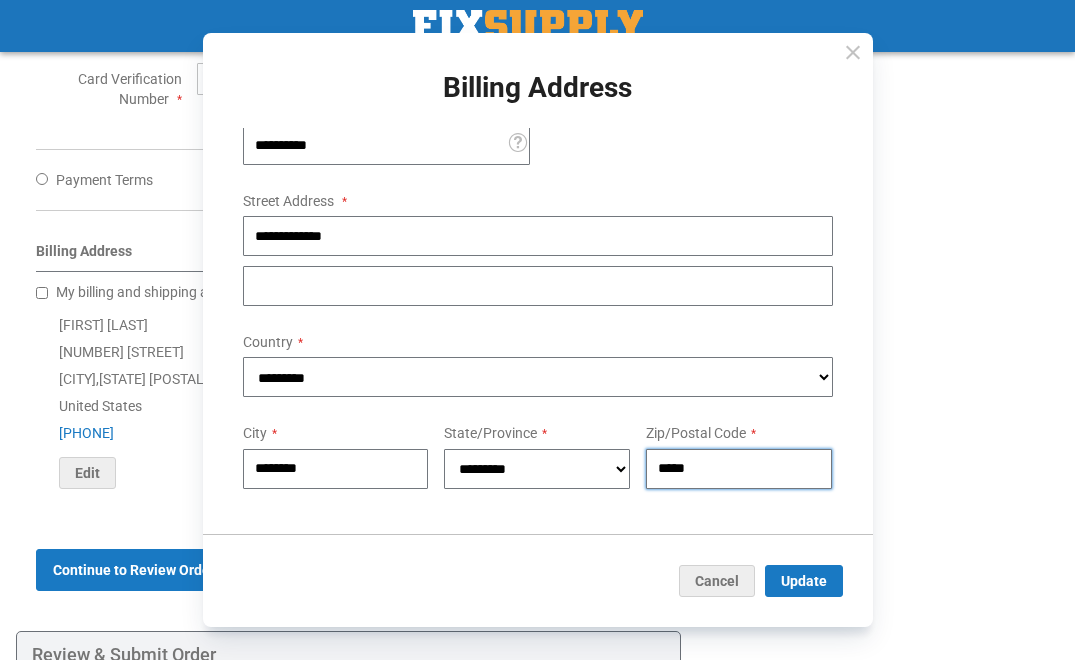 click on "*****" at bounding box center (739, 469) 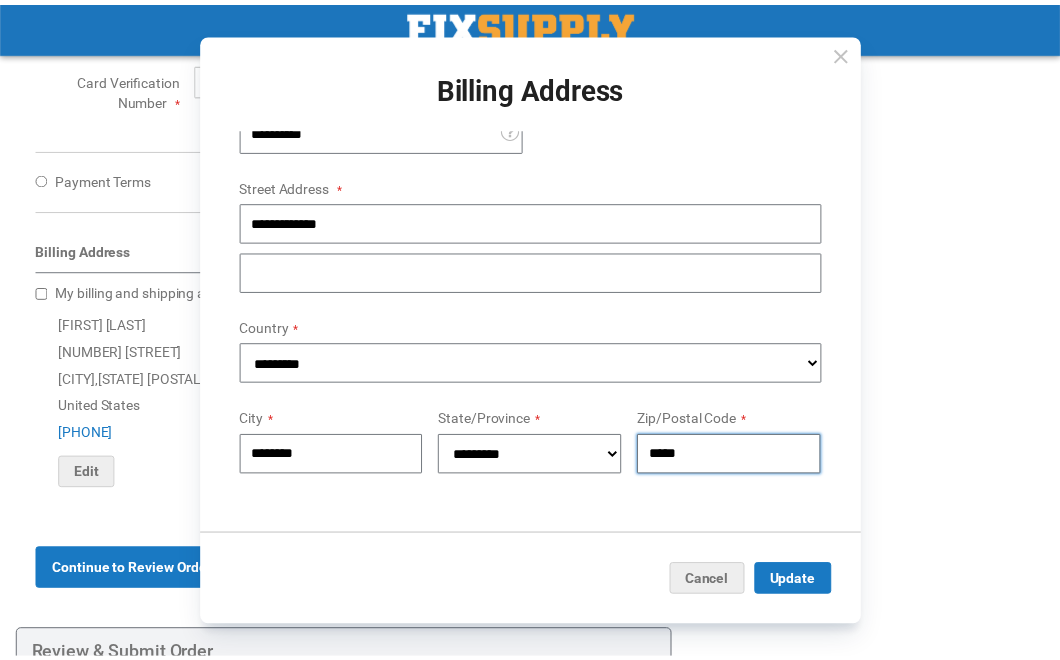 scroll, scrollTop: 229, scrollLeft: 0, axis: vertical 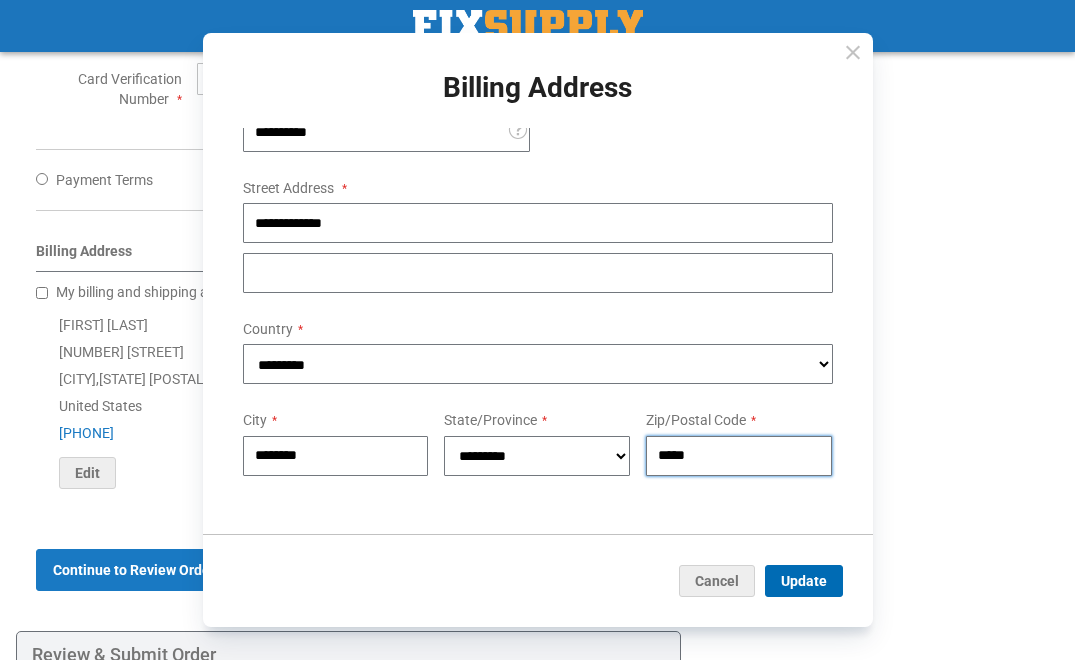 type on "*****" 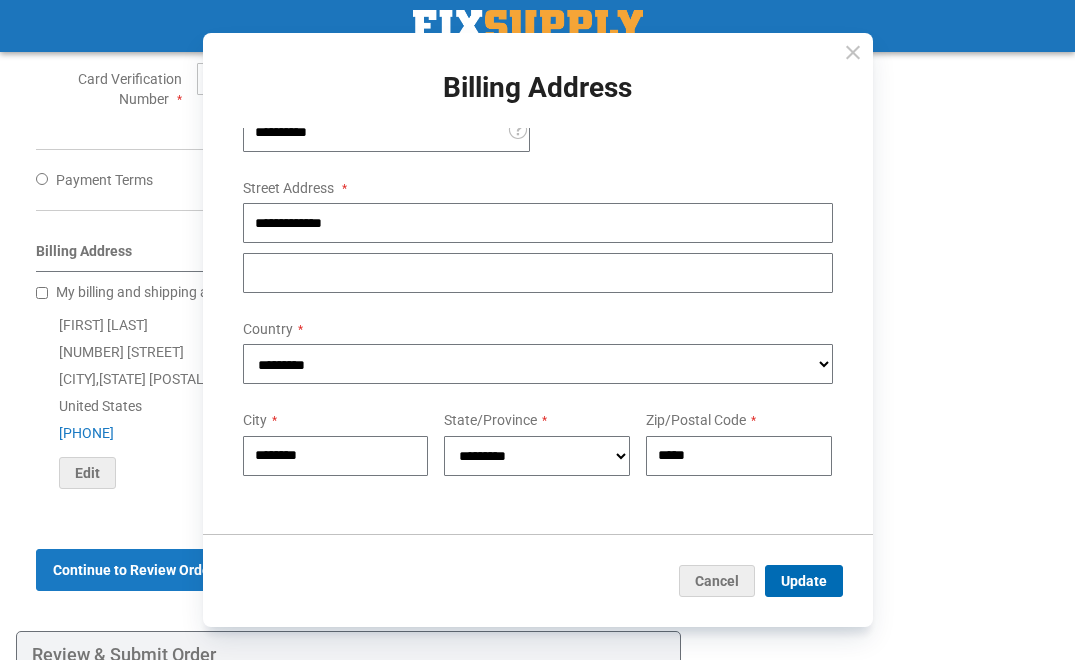 click on "Update" at bounding box center (804, 581) 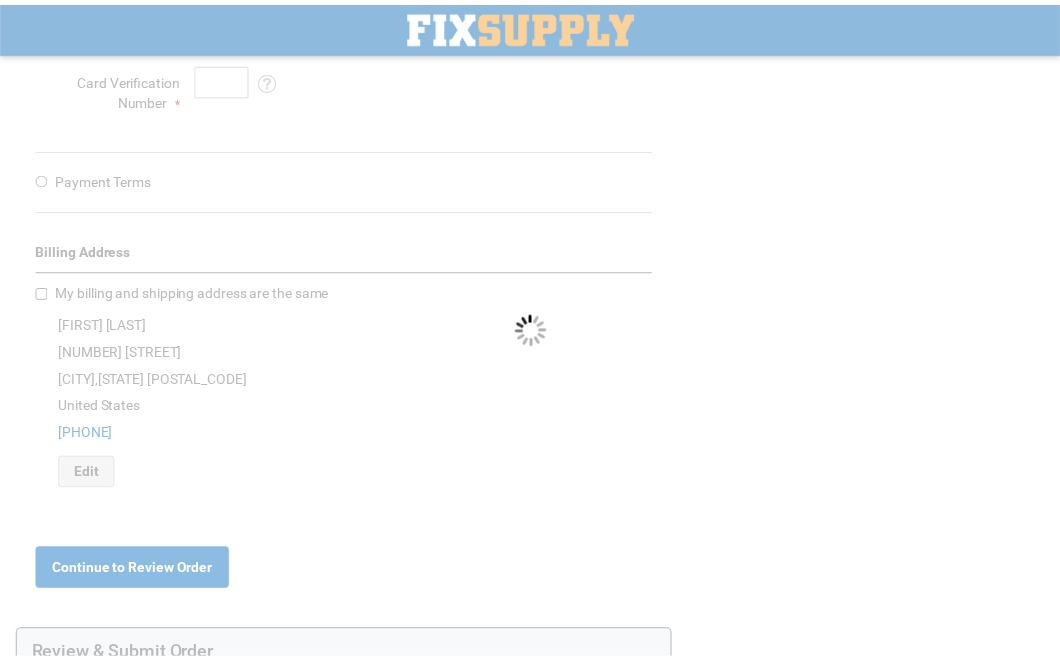 scroll, scrollTop: 0, scrollLeft: 0, axis: both 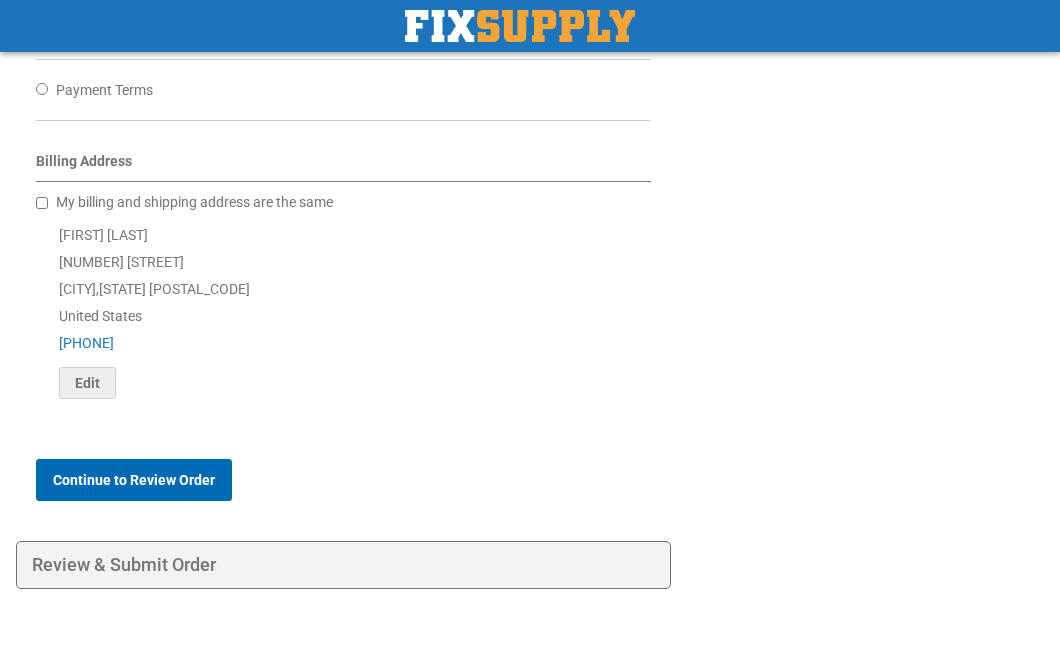 click on "Continue to Review Order" at bounding box center [134, 480] 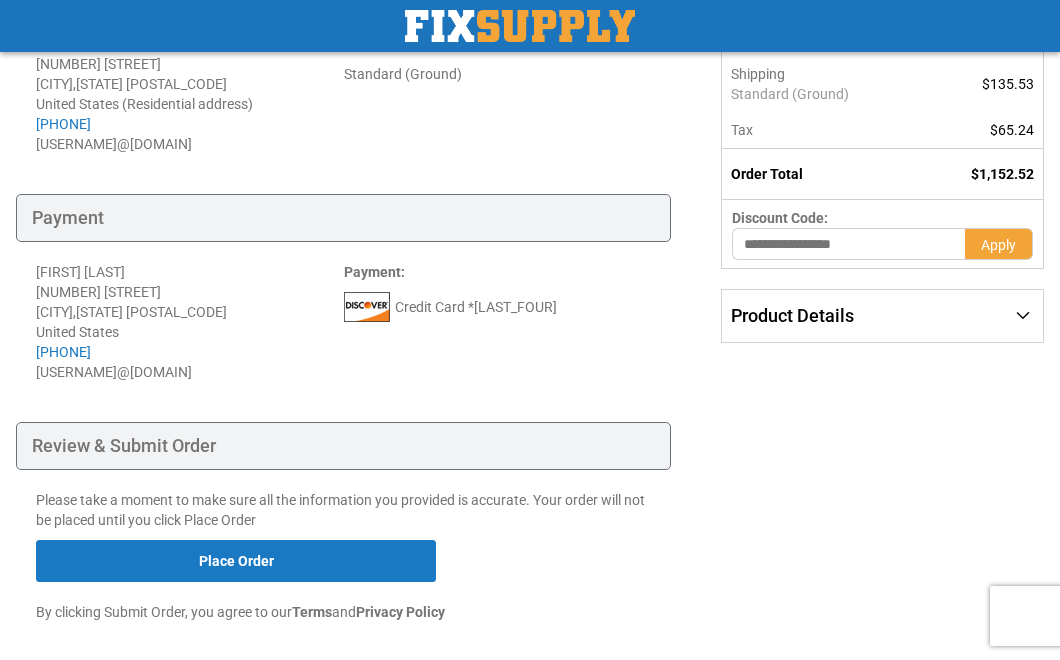 scroll, scrollTop: 246, scrollLeft: 0, axis: vertical 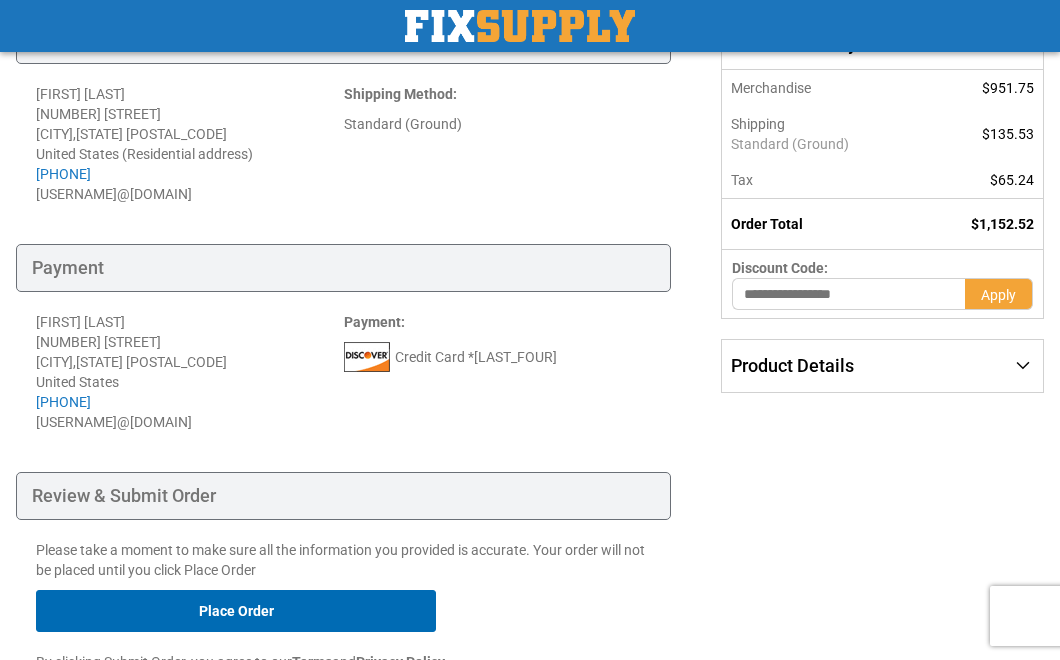 click on "Place Order" at bounding box center (236, 611) 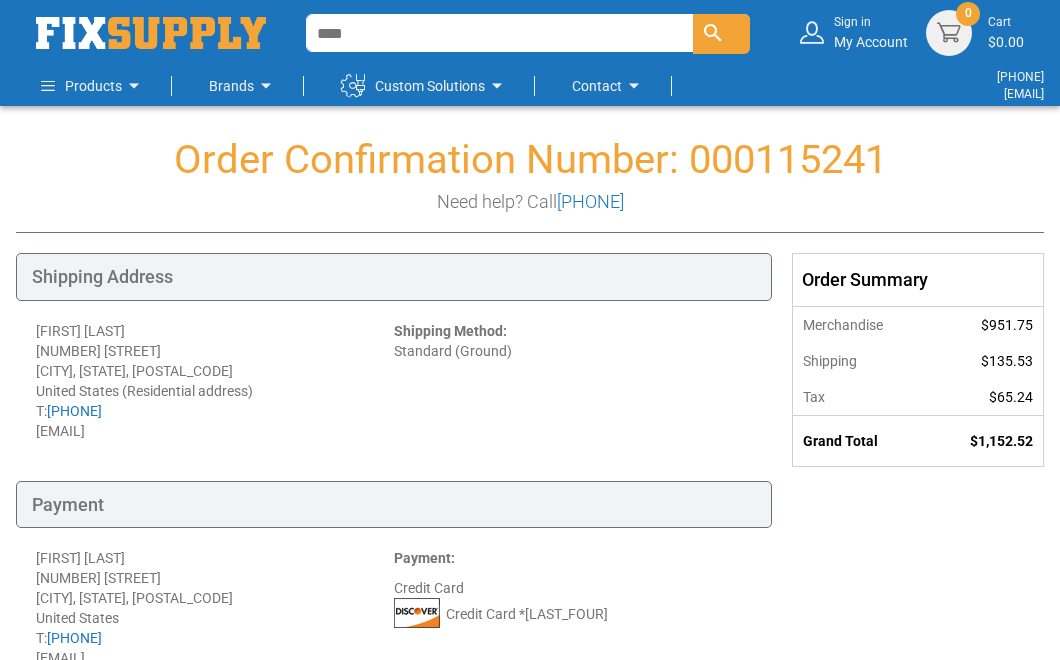 scroll, scrollTop: 0, scrollLeft: 0, axis: both 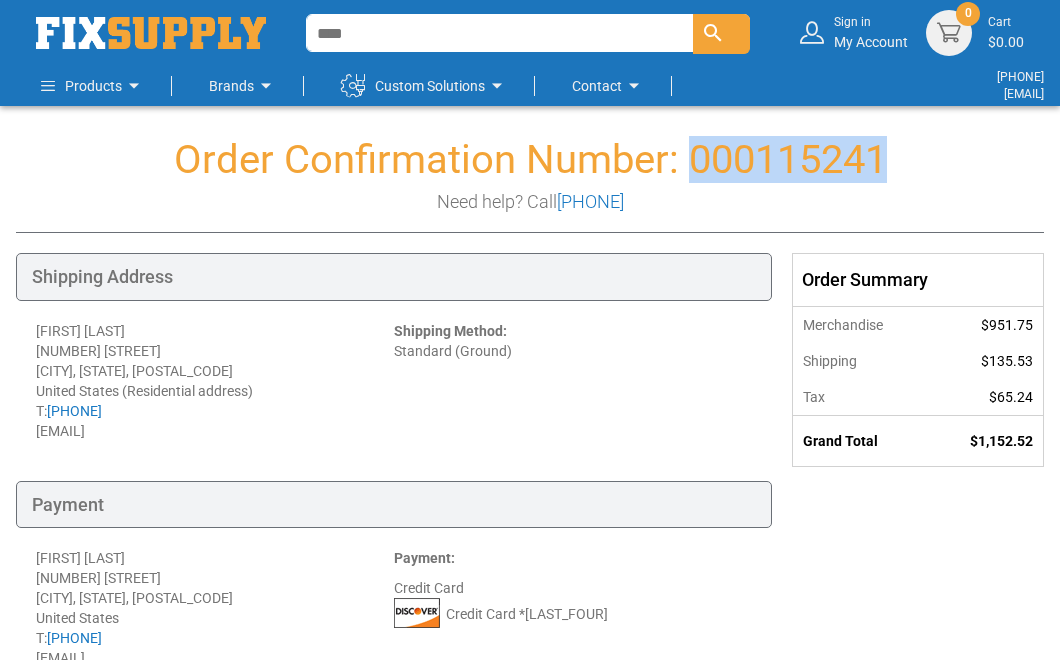 drag, startPoint x: 689, startPoint y: 157, endPoint x: 881, endPoint y: 149, distance: 192.1666 